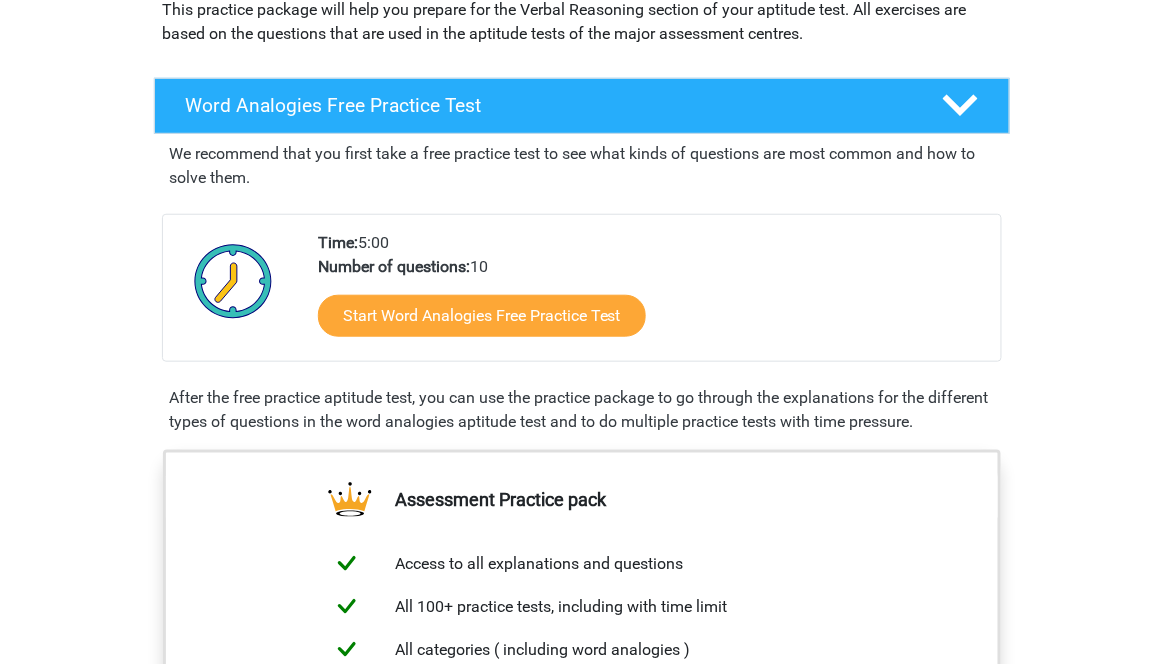 scroll, scrollTop: 234, scrollLeft: 0, axis: vertical 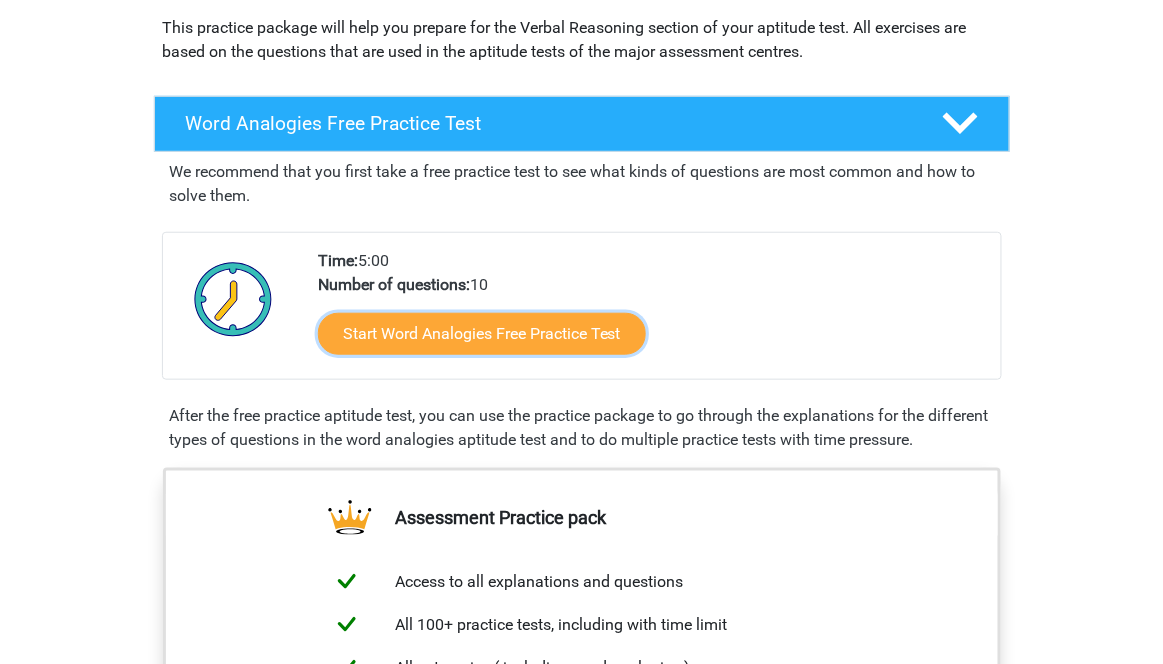 click on "Start Word Analogies
Free Practice Test" at bounding box center (482, 334) 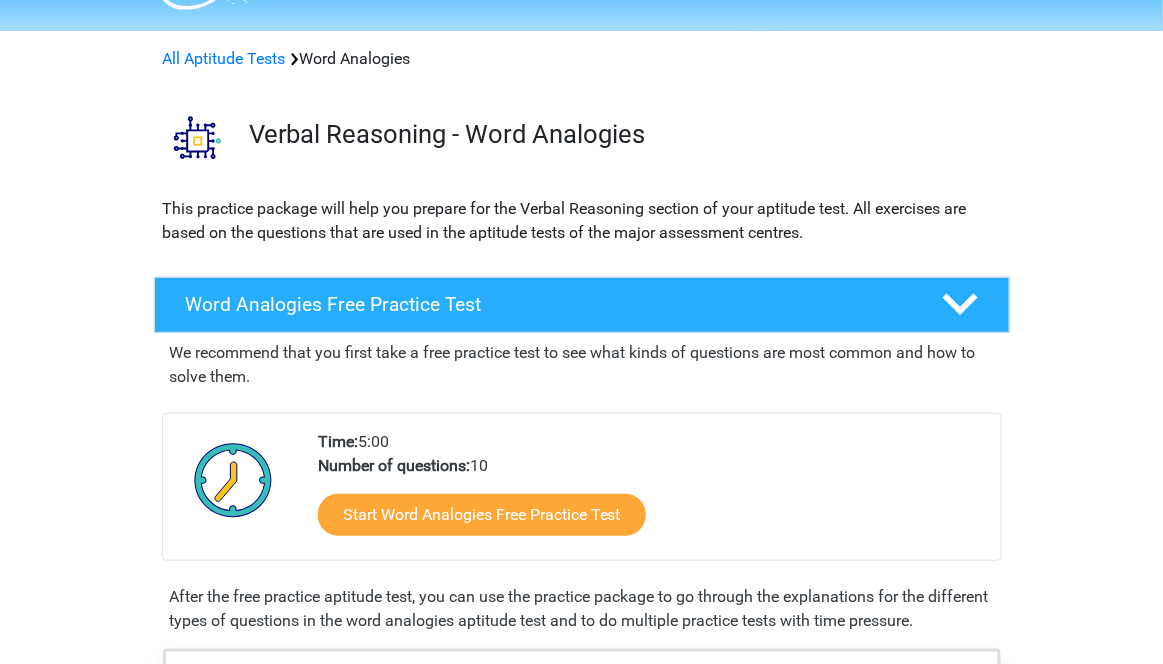 scroll, scrollTop: 58, scrollLeft: 0, axis: vertical 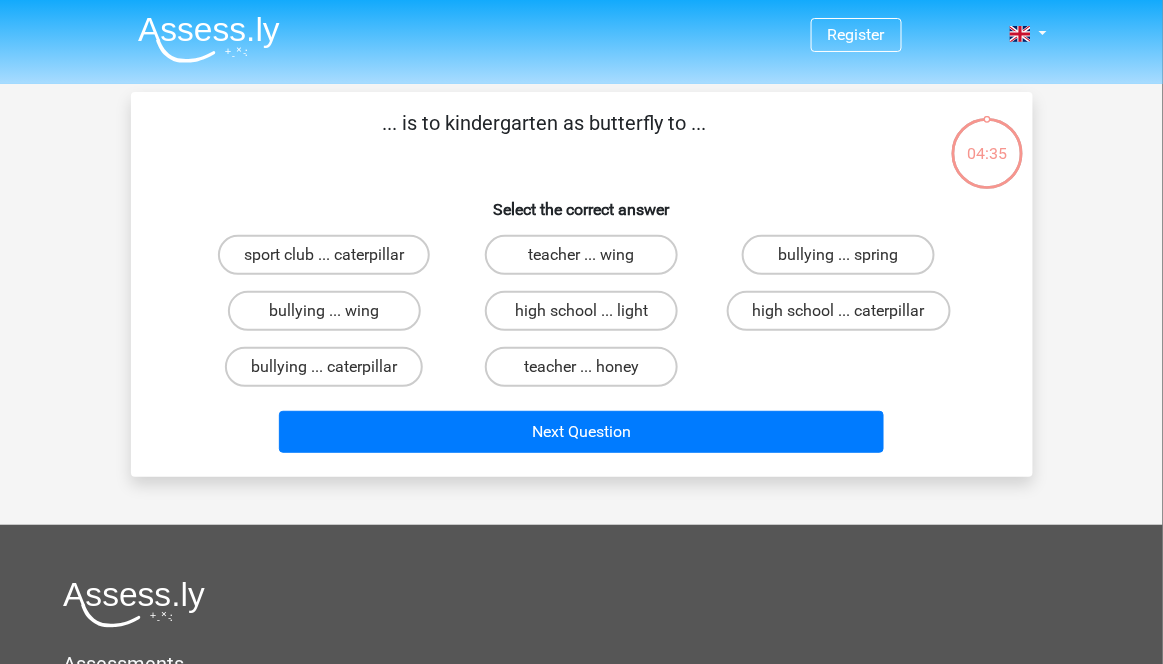 click on "high school ... caterpillar" at bounding box center [839, 311] 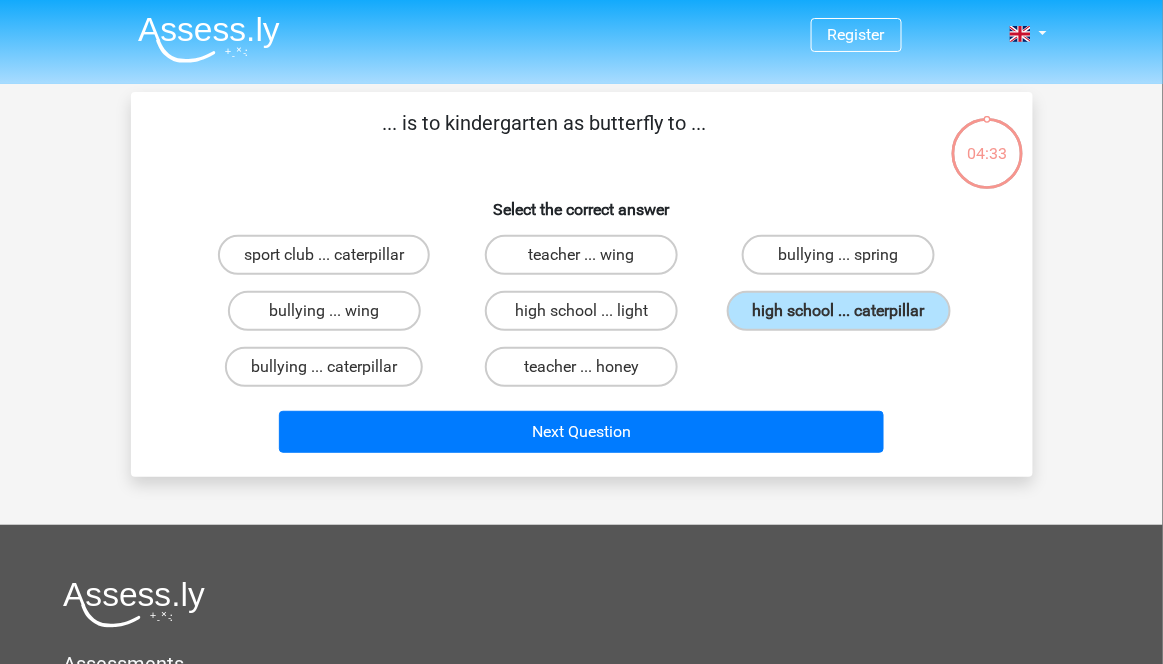 click on "... is to kindergarten as butterfly to ...
Select the correct answer
sport club ... caterpillar
teacher ... wing
bullying ... spring" at bounding box center (582, 284) 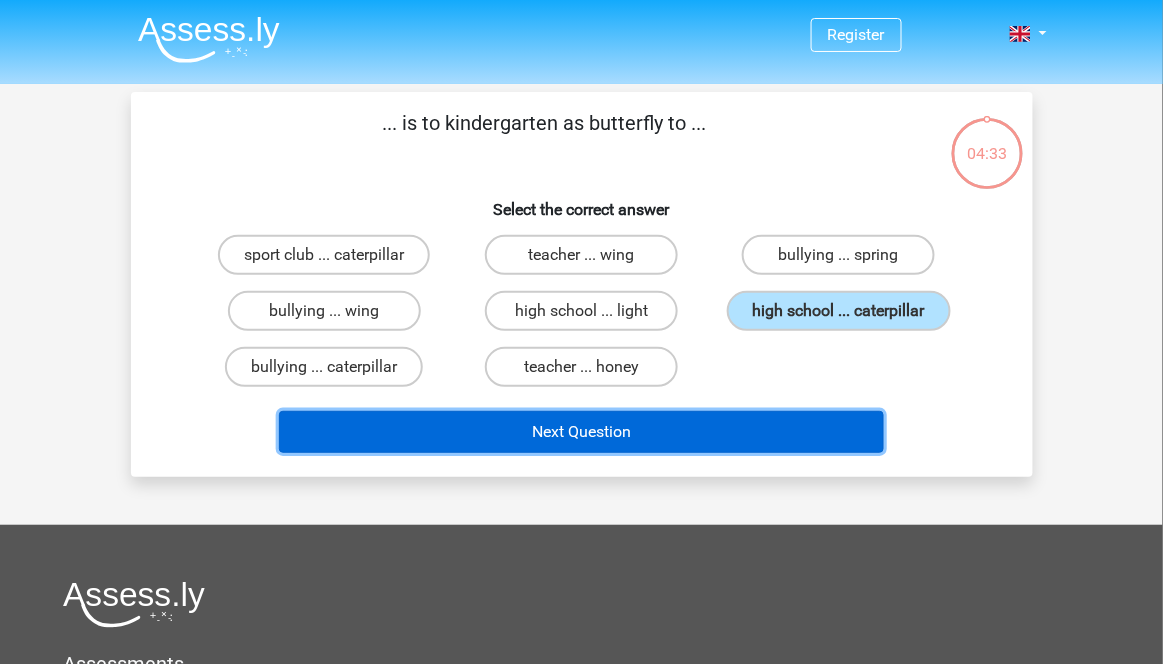 click on "Next Question" at bounding box center [581, 432] 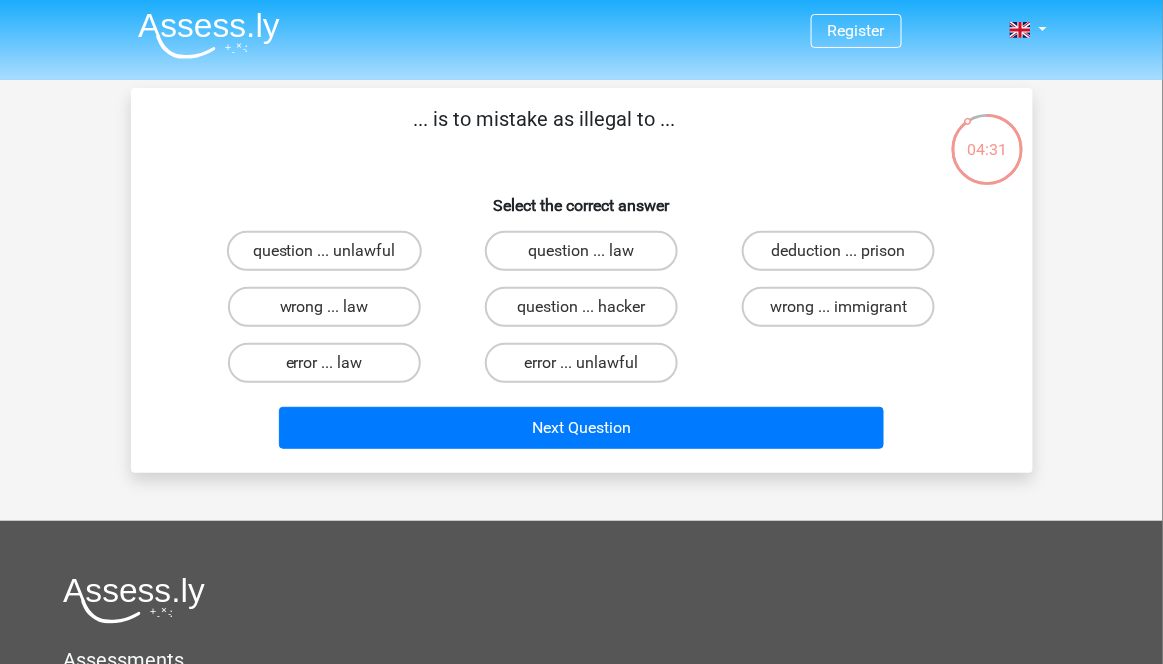 scroll, scrollTop: 0, scrollLeft: 0, axis: both 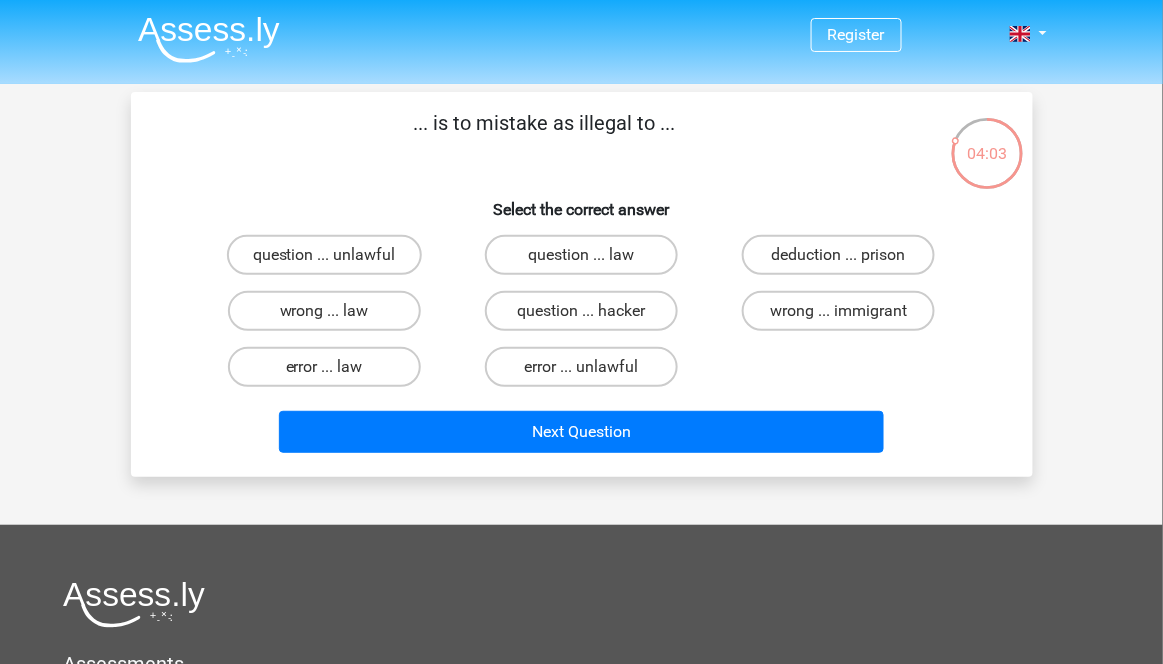 click on "deduction ... prison" at bounding box center [838, 255] 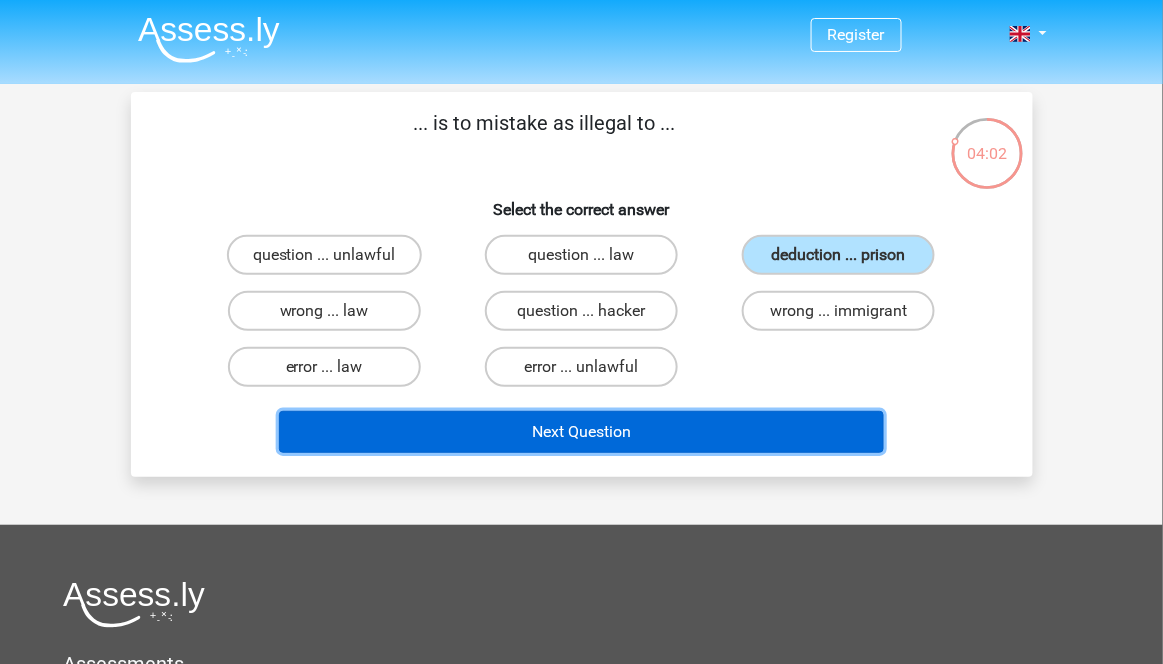 click on "Next Question" at bounding box center [581, 432] 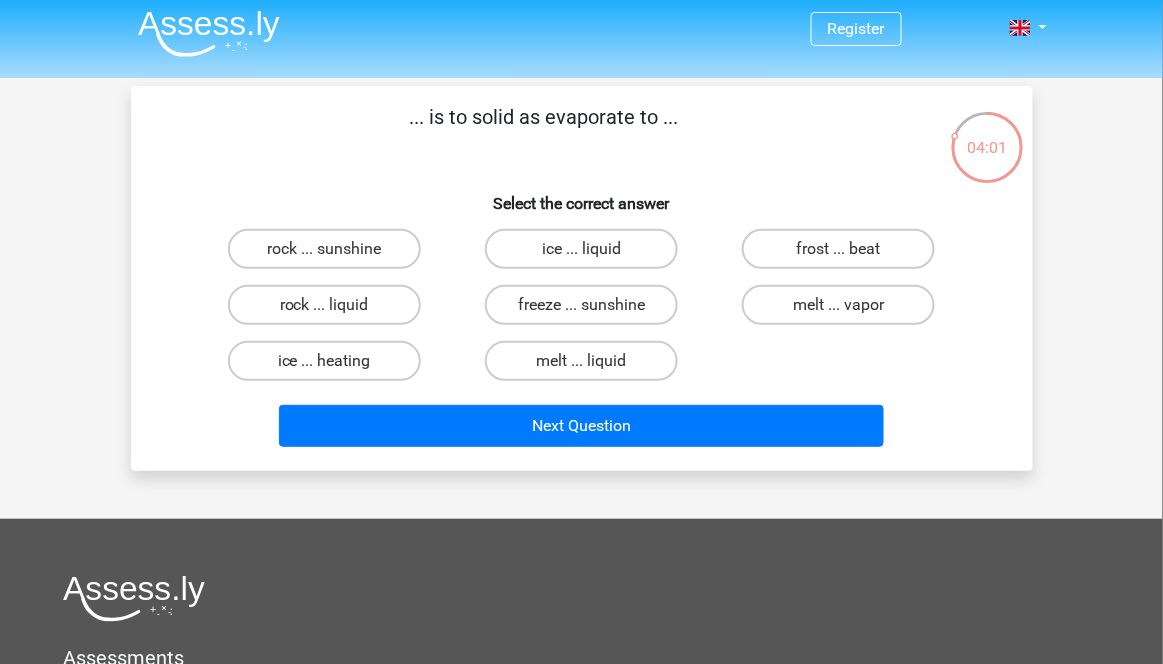 scroll, scrollTop: 0, scrollLeft: 0, axis: both 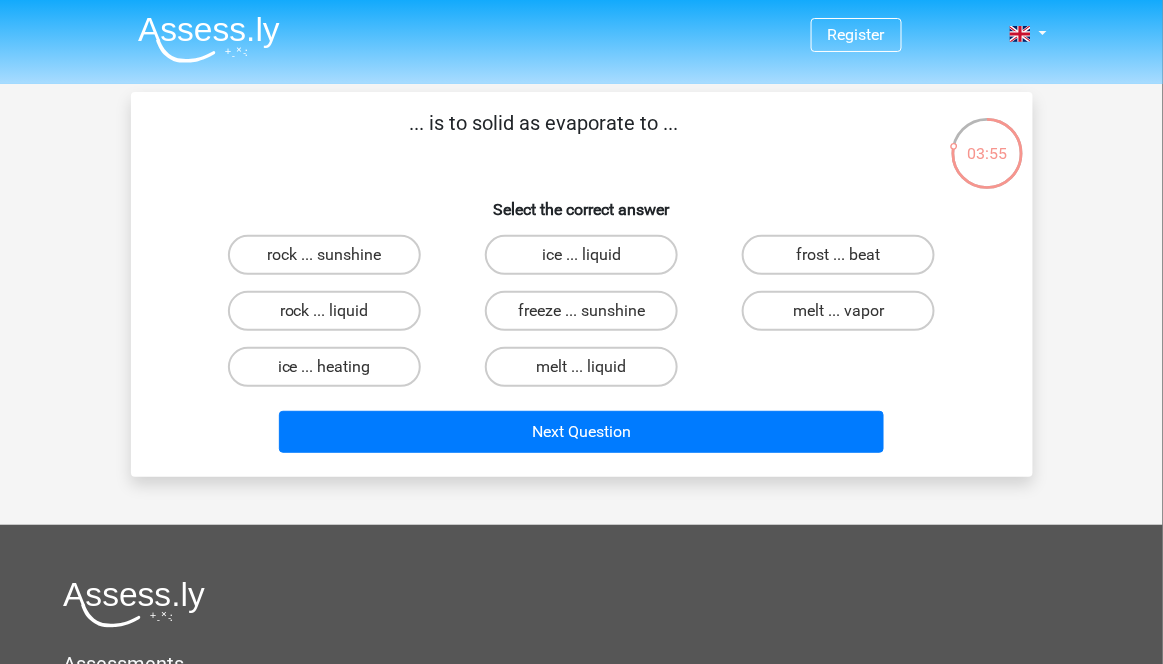 click on "rock ... liquid" at bounding box center (324, 311) 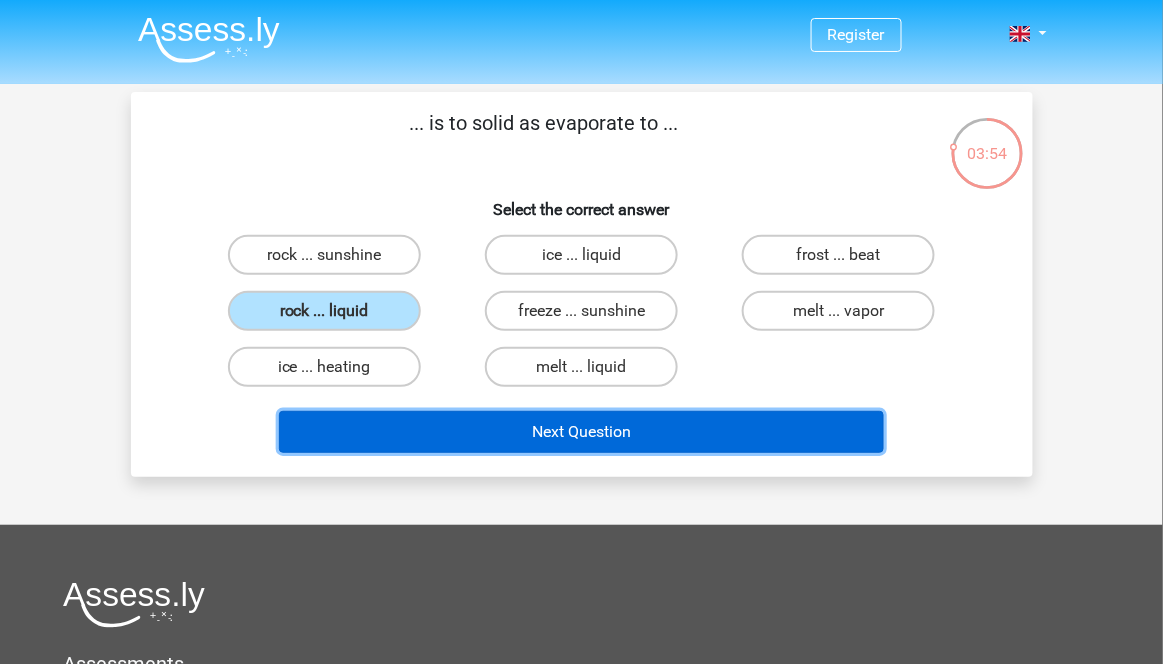 click on "Next Question" at bounding box center (581, 432) 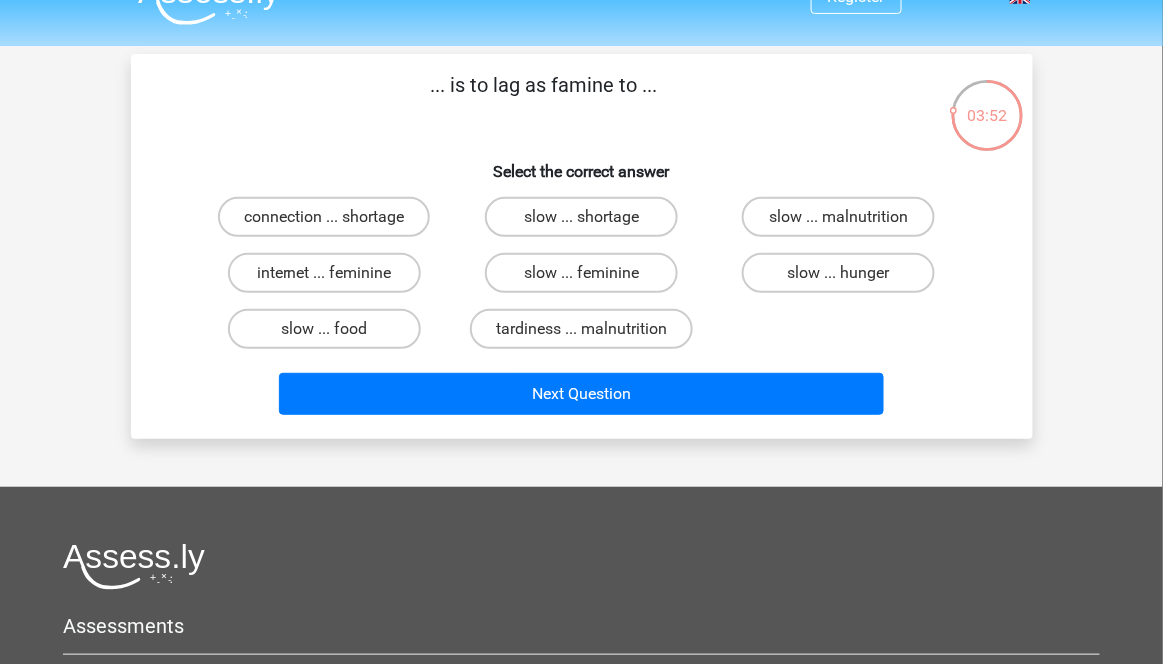 scroll, scrollTop: 16, scrollLeft: 0, axis: vertical 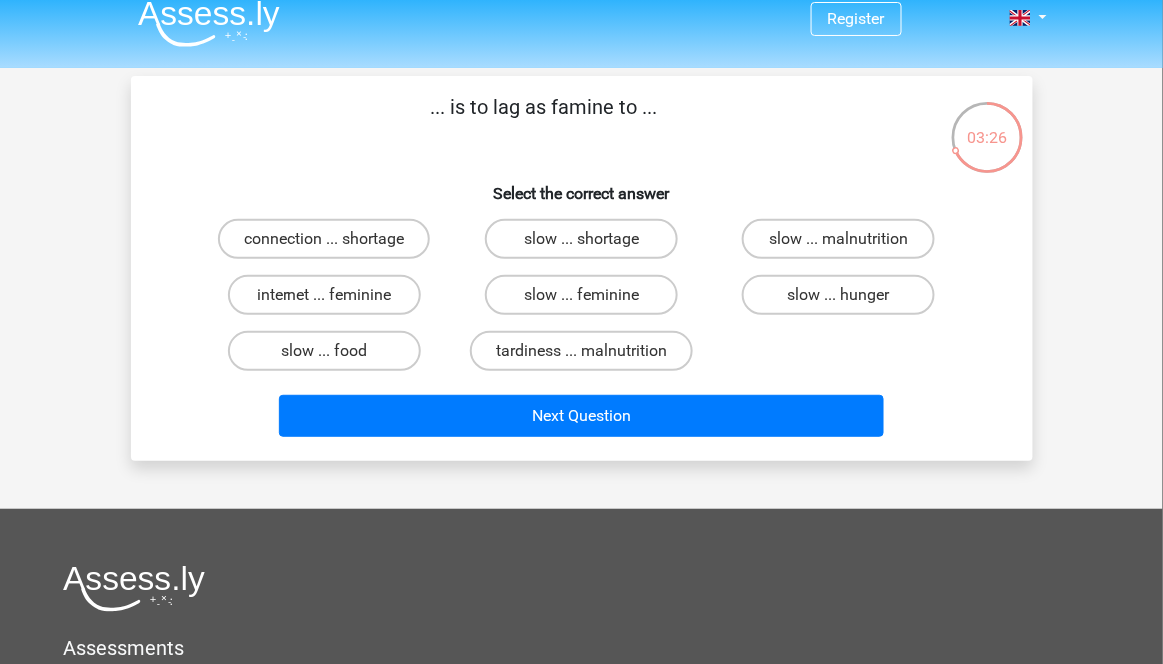 click on "connection ... shortage" at bounding box center [324, 239] 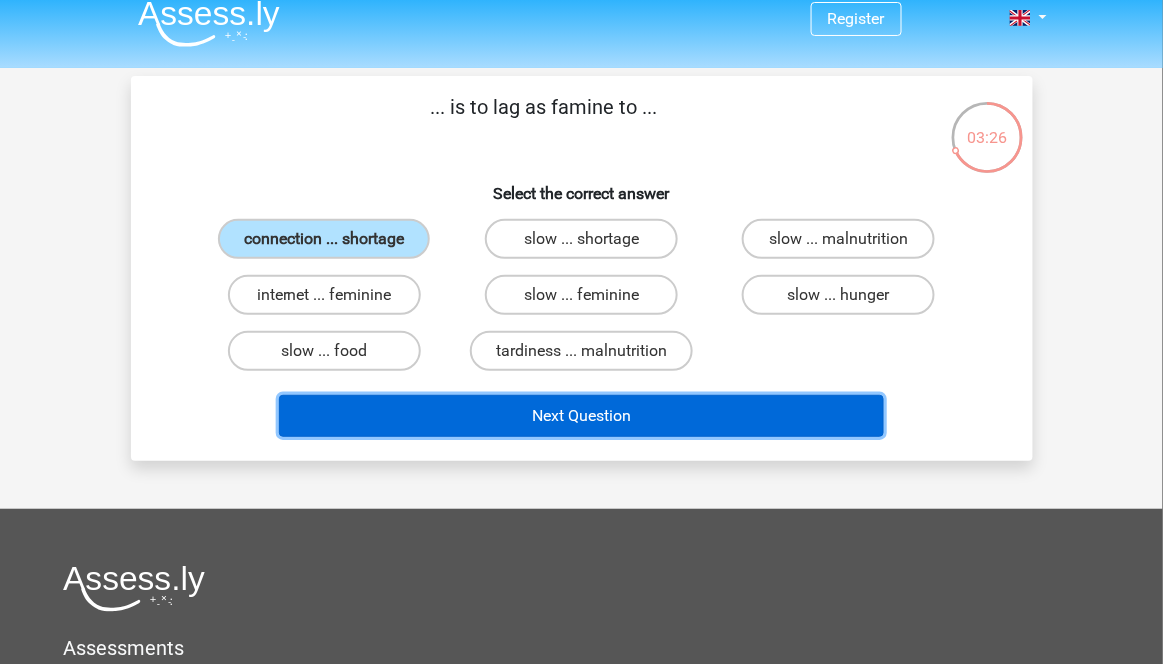 click on "Next Question" at bounding box center [581, 416] 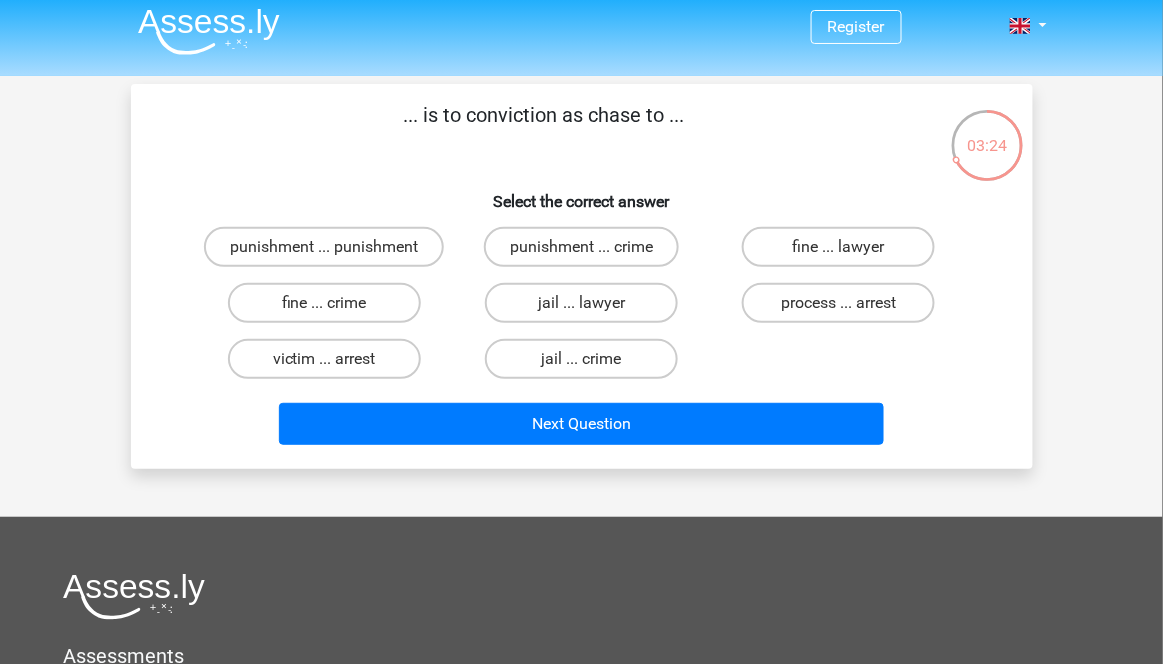 scroll, scrollTop: 5, scrollLeft: 0, axis: vertical 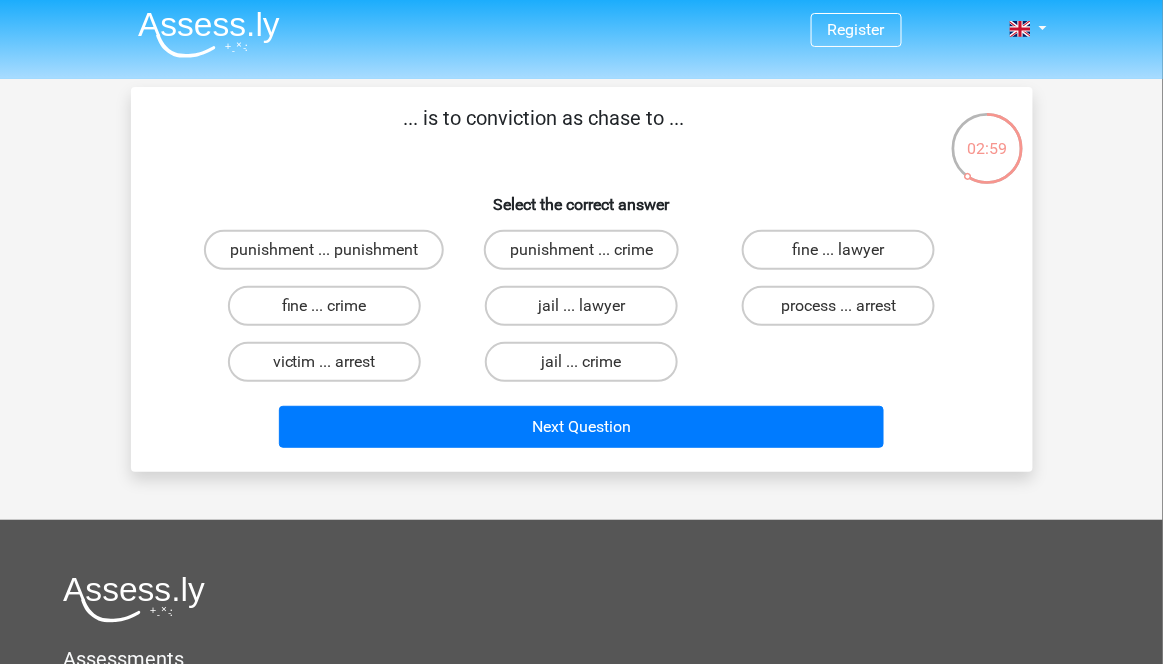 click on "process ... arrest" at bounding box center (838, 306) 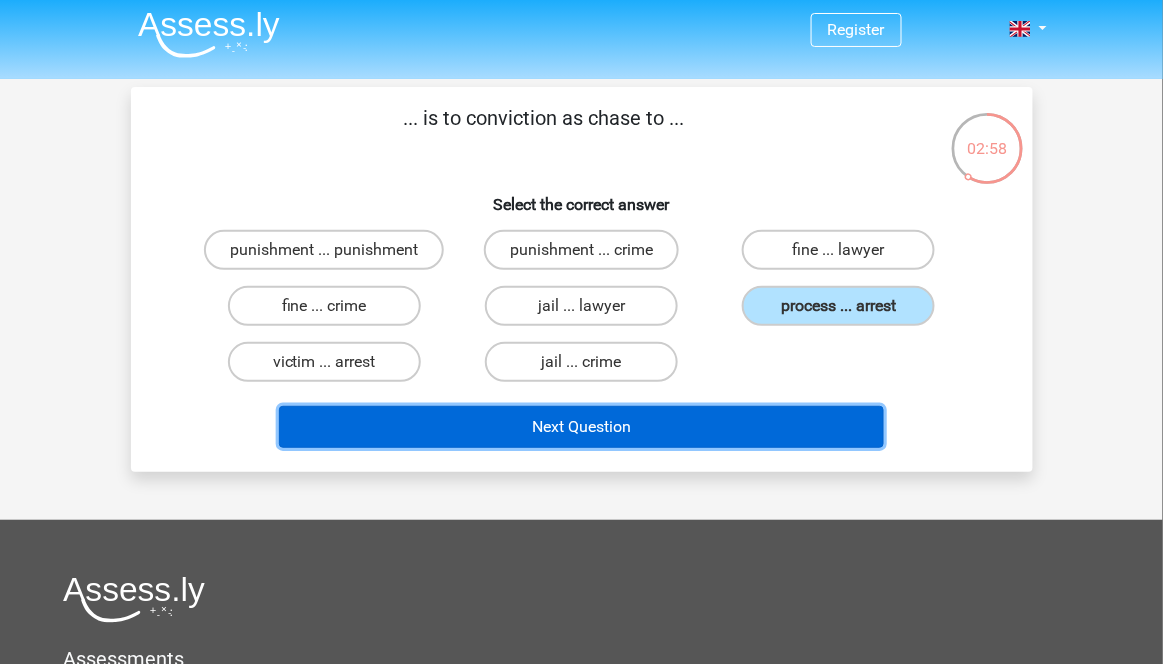 click on "Next Question" at bounding box center [581, 427] 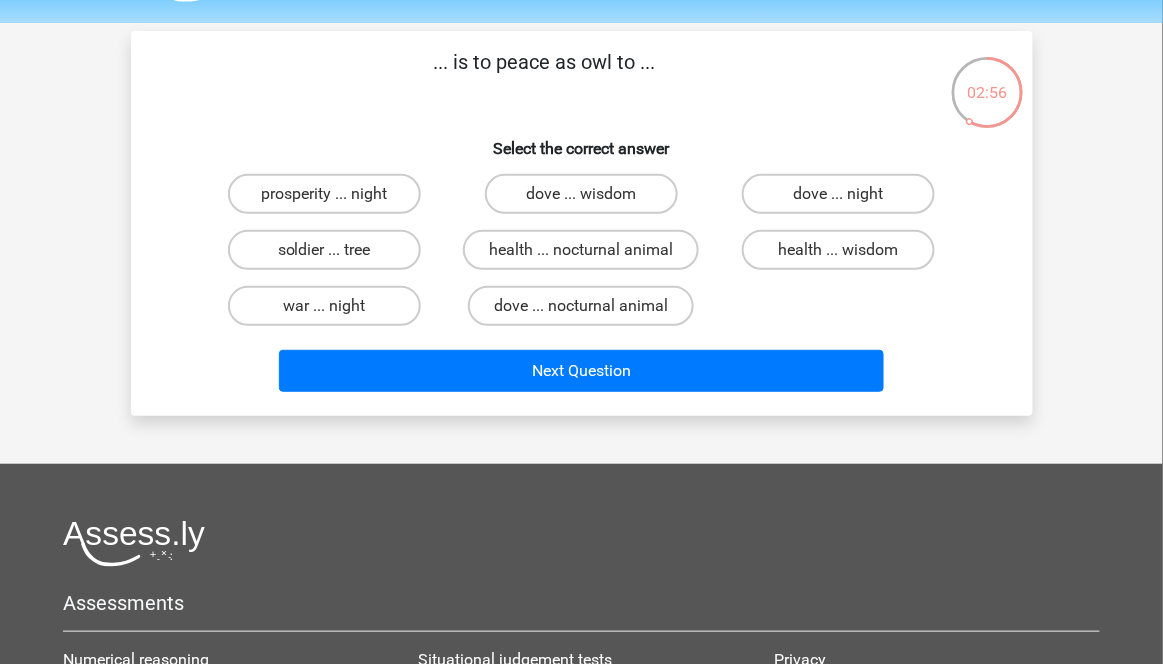 scroll, scrollTop: 31, scrollLeft: 0, axis: vertical 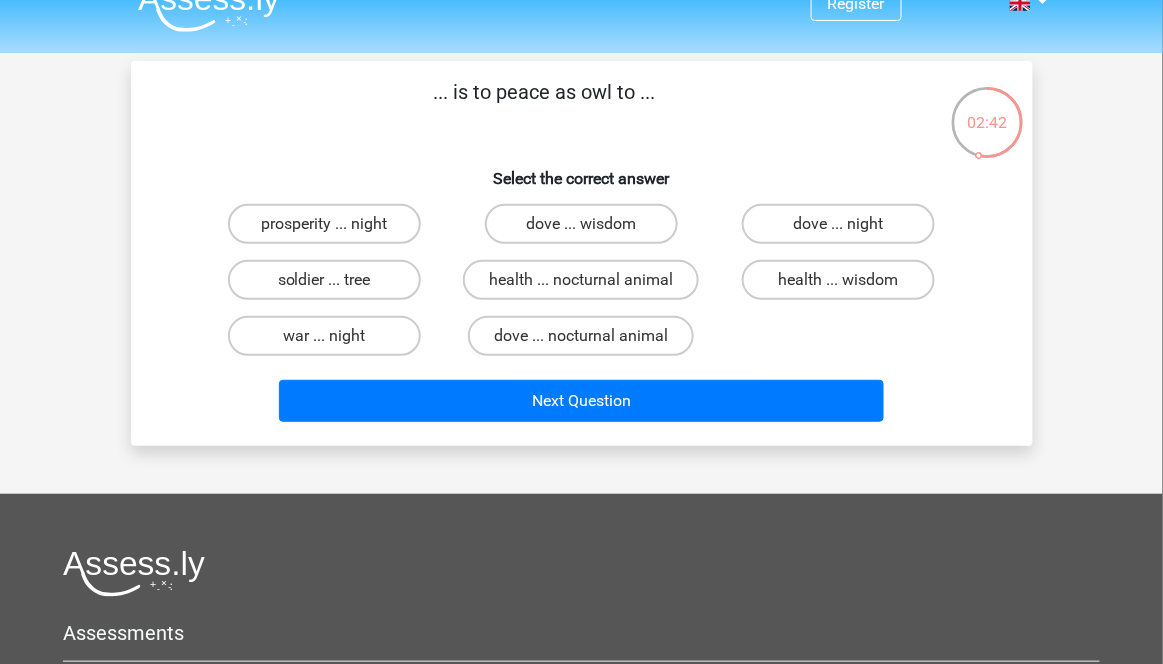 click on "dove ... night" at bounding box center (838, 224) 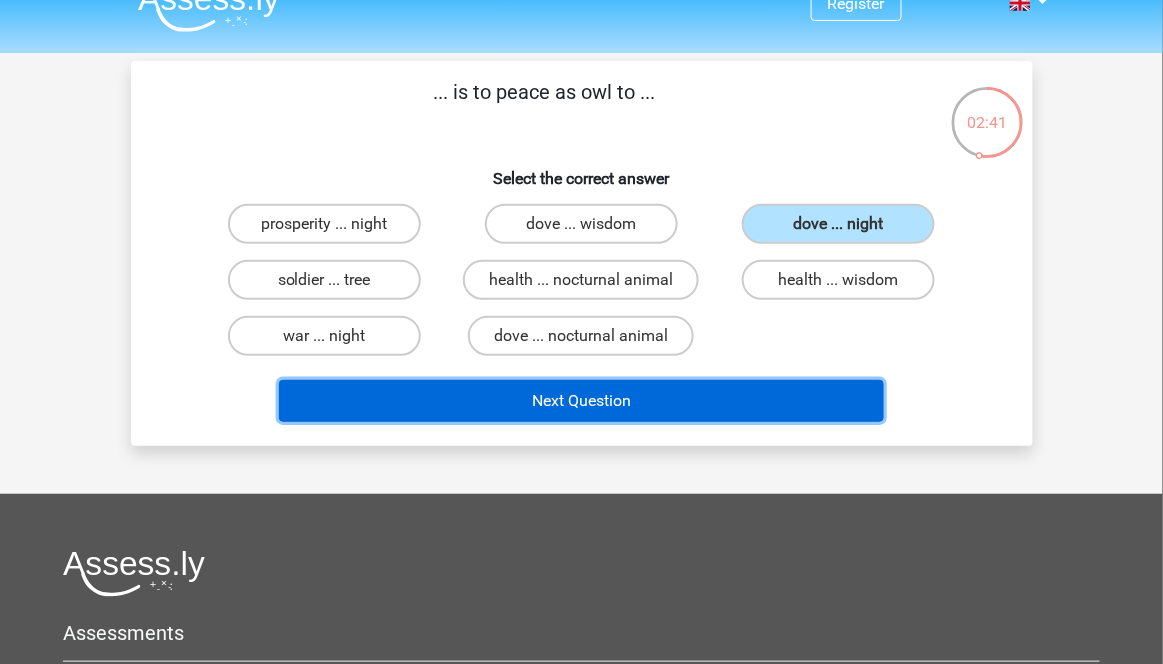 click on "Next Question" at bounding box center [581, 401] 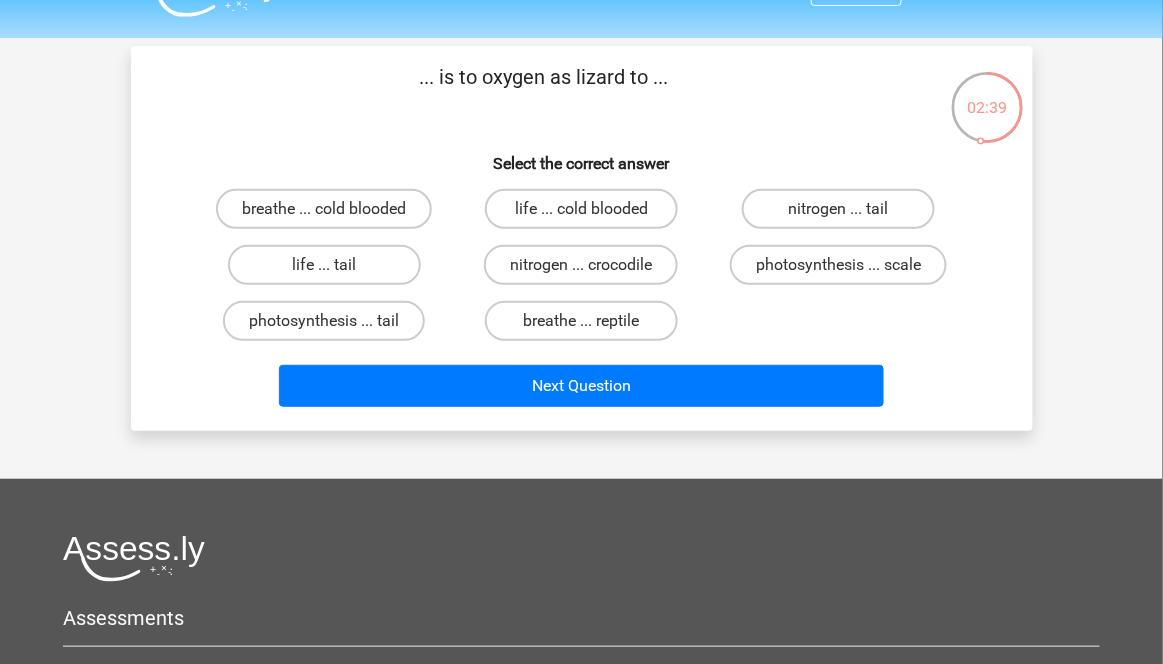 scroll, scrollTop: 32, scrollLeft: 0, axis: vertical 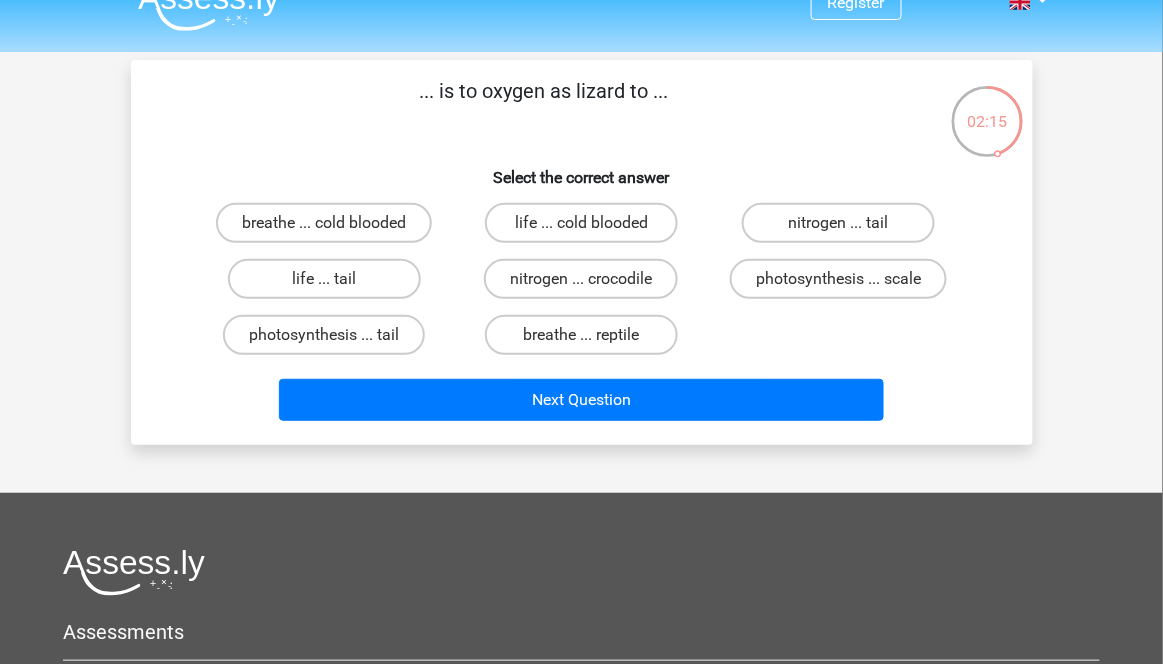 click on "breathe ... reptile" at bounding box center [581, 335] 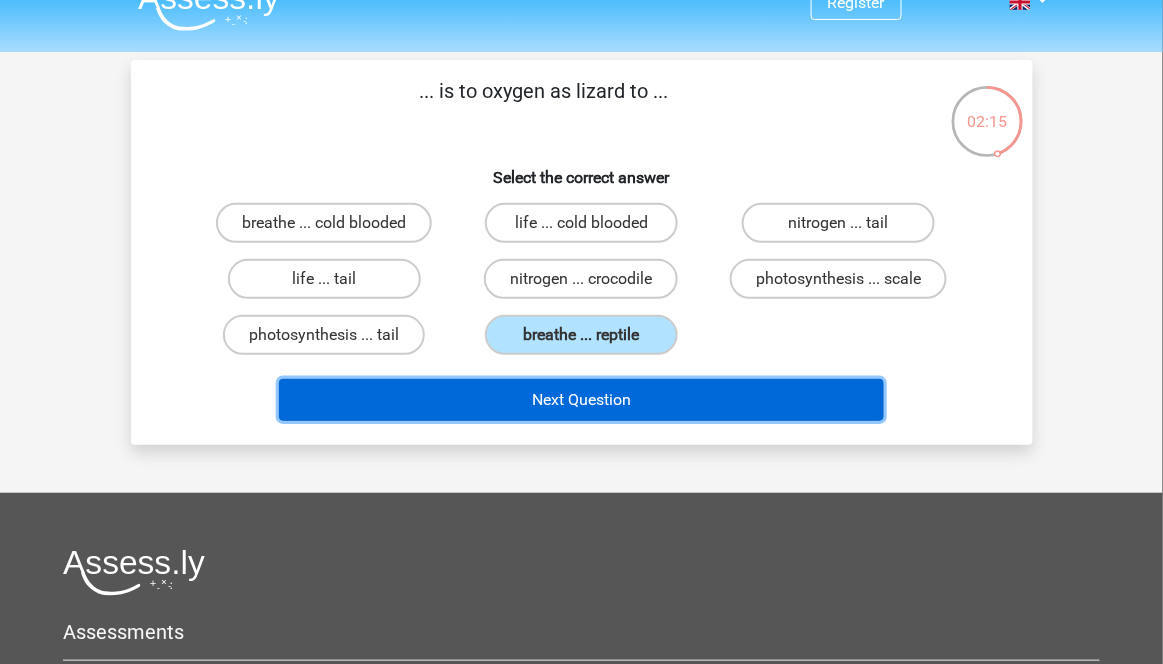 click on "Next Question" at bounding box center (581, 400) 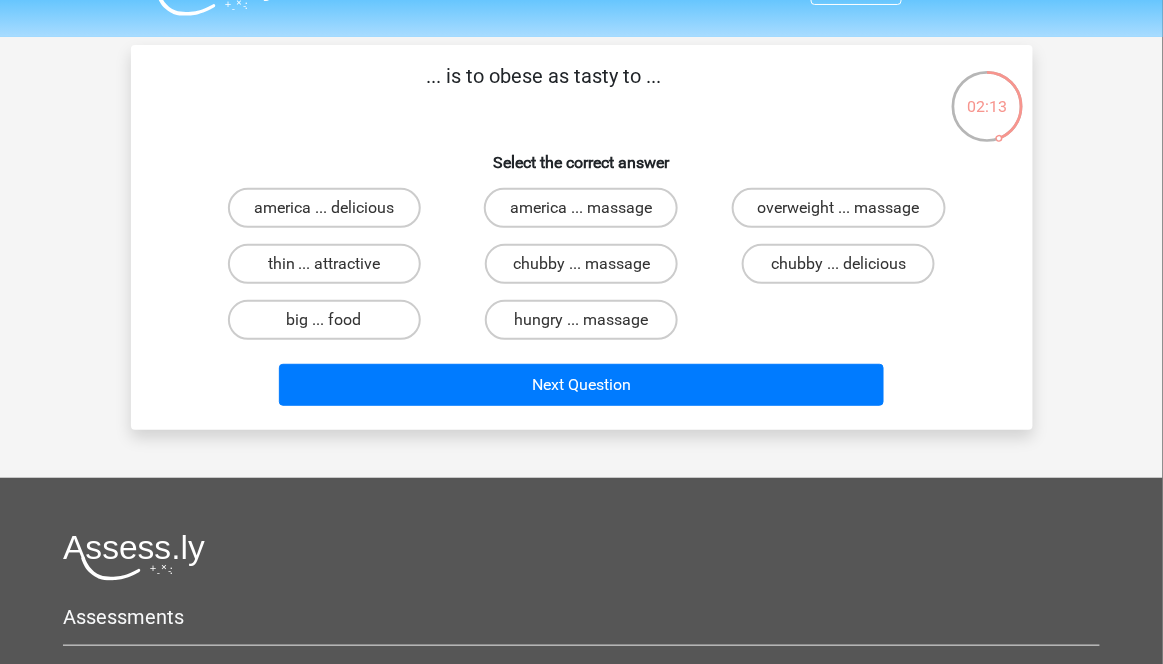 scroll, scrollTop: 28, scrollLeft: 0, axis: vertical 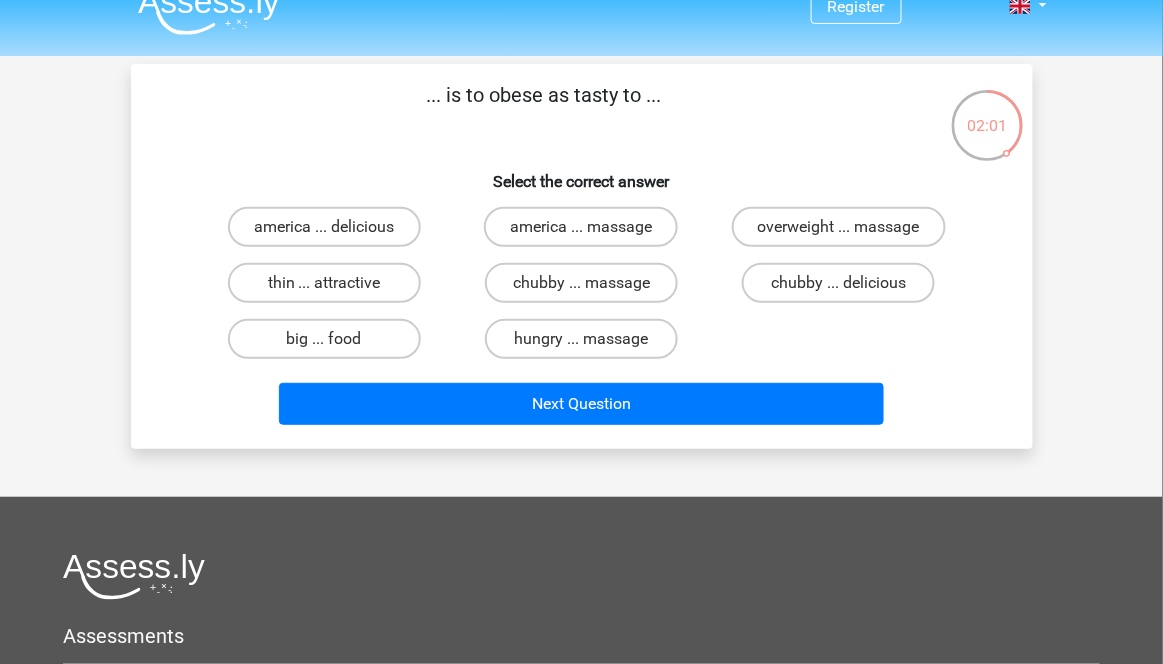 click on "chubby ... delicious" at bounding box center [838, 283] 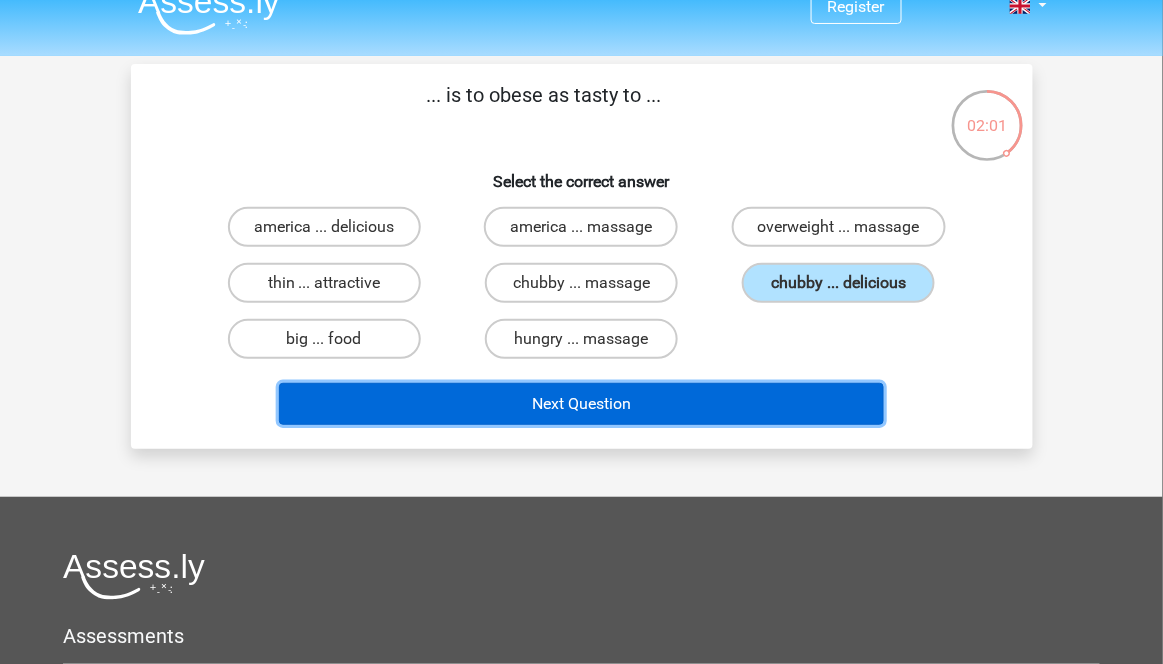 click on "Next Question" at bounding box center (581, 404) 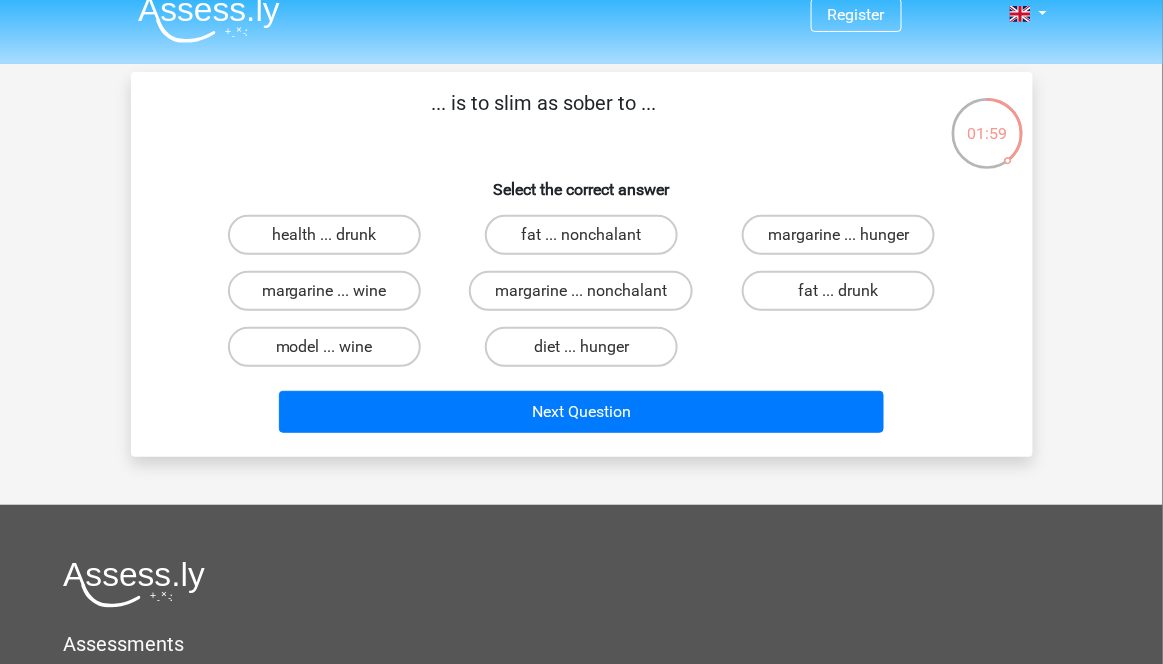 scroll, scrollTop: 19, scrollLeft: 0, axis: vertical 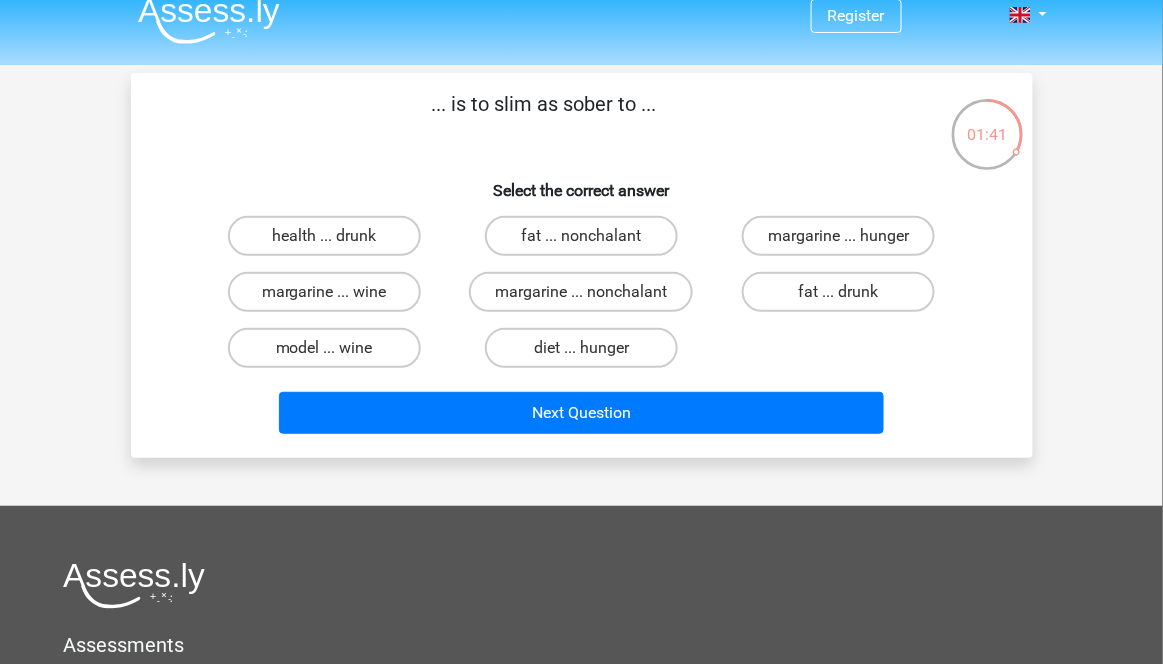 click on "fat ... drunk" at bounding box center (838, 292) 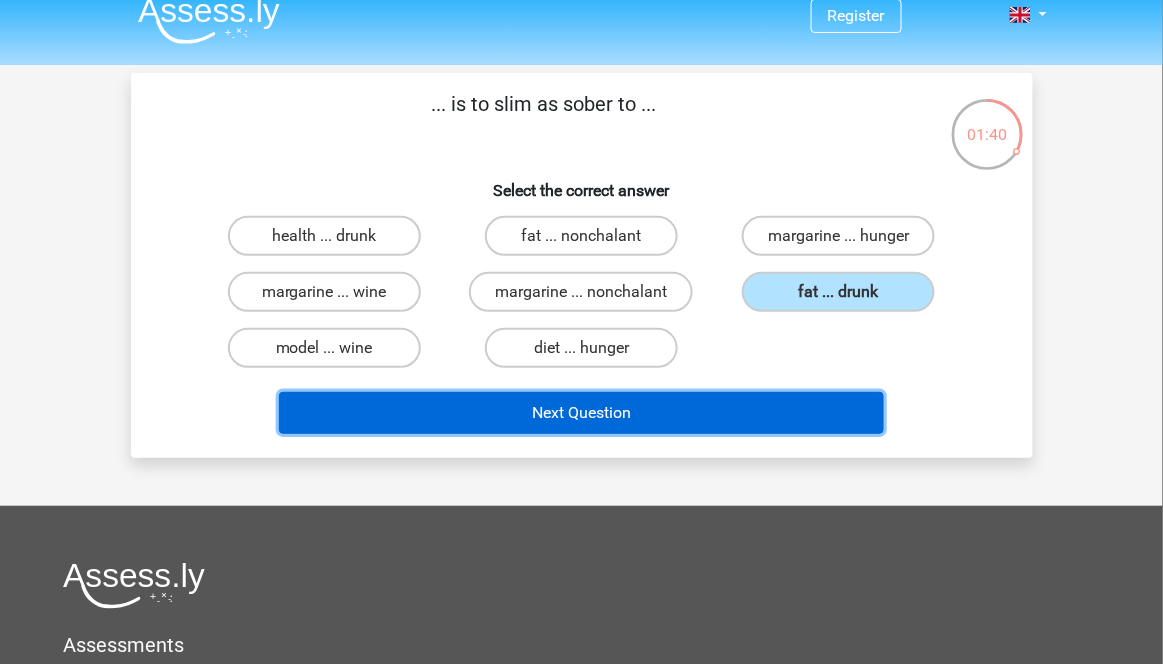 click on "Next Question" at bounding box center (581, 413) 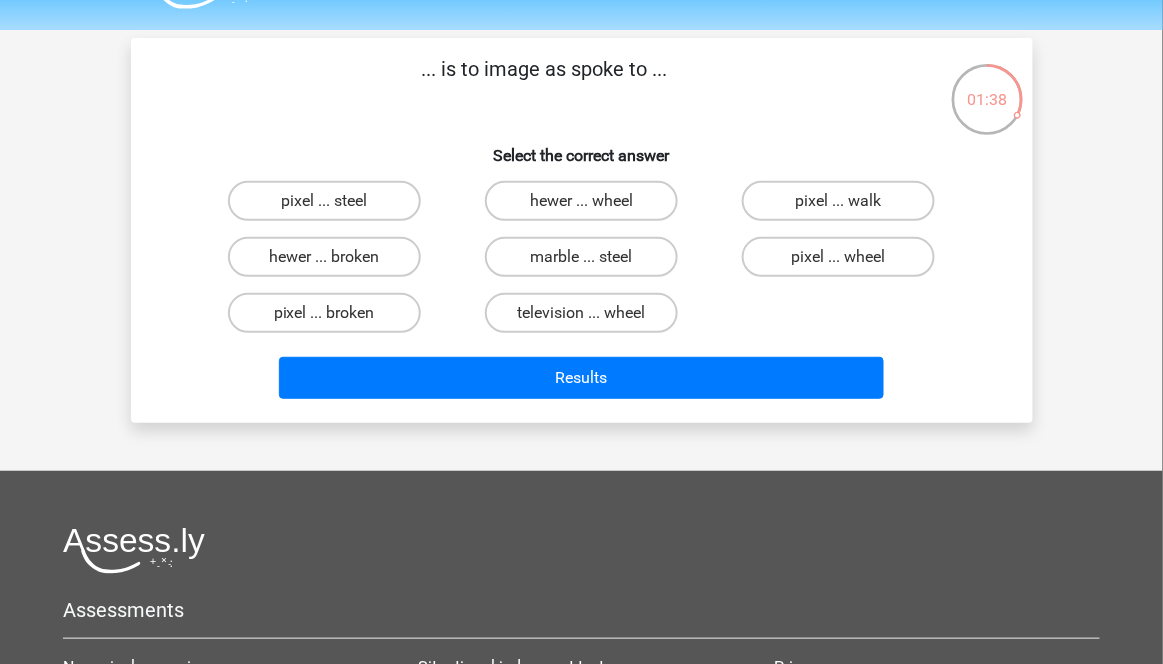 scroll, scrollTop: 36, scrollLeft: 0, axis: vertical 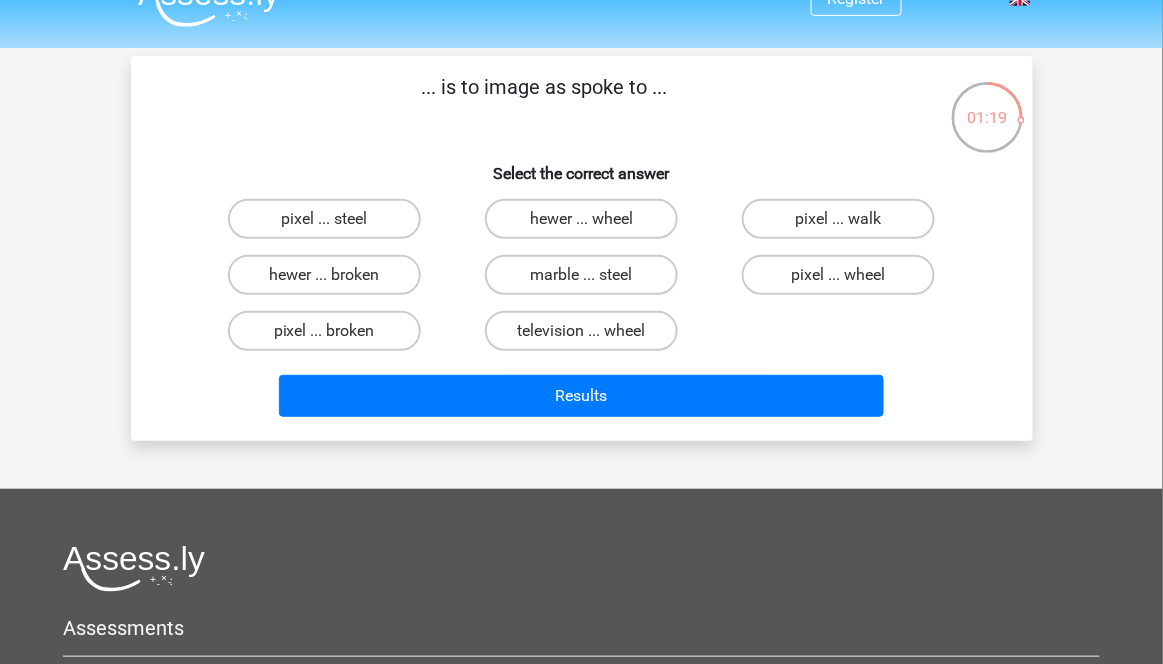 click on "television ... wheel" at bounding box center (581, 331) 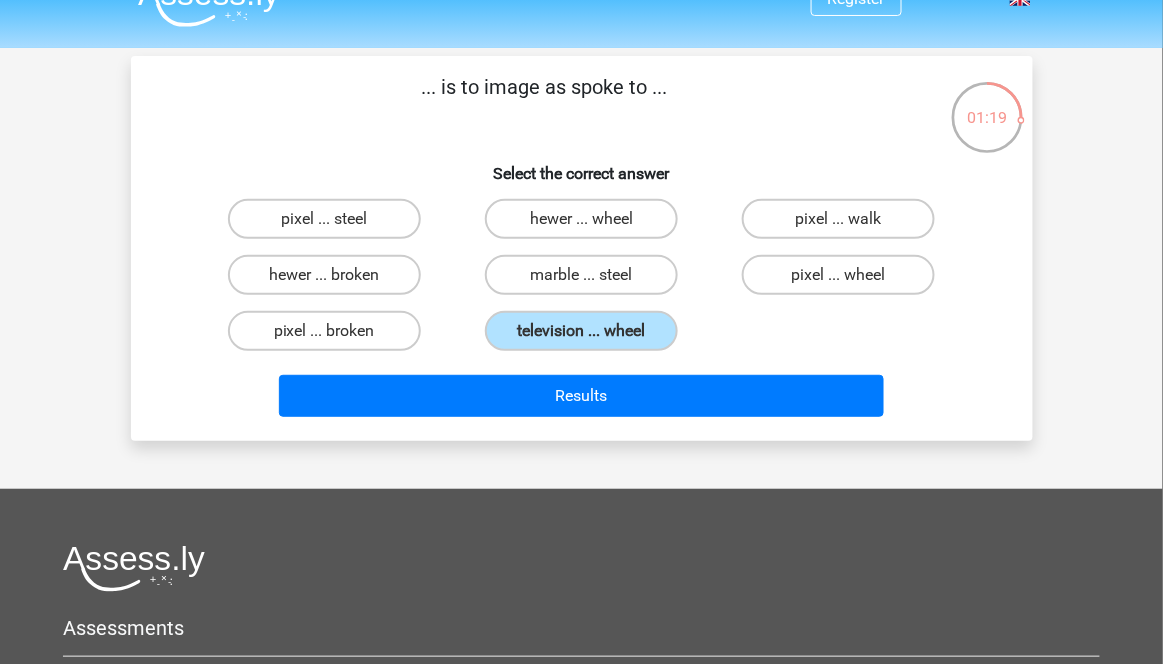 click on "... is to image as spoke to ...
Select the correct answer
pixel ... steel
hewer ... wheel
pixel ... walk
hewer ... broken" at bounding box center (582, 248) 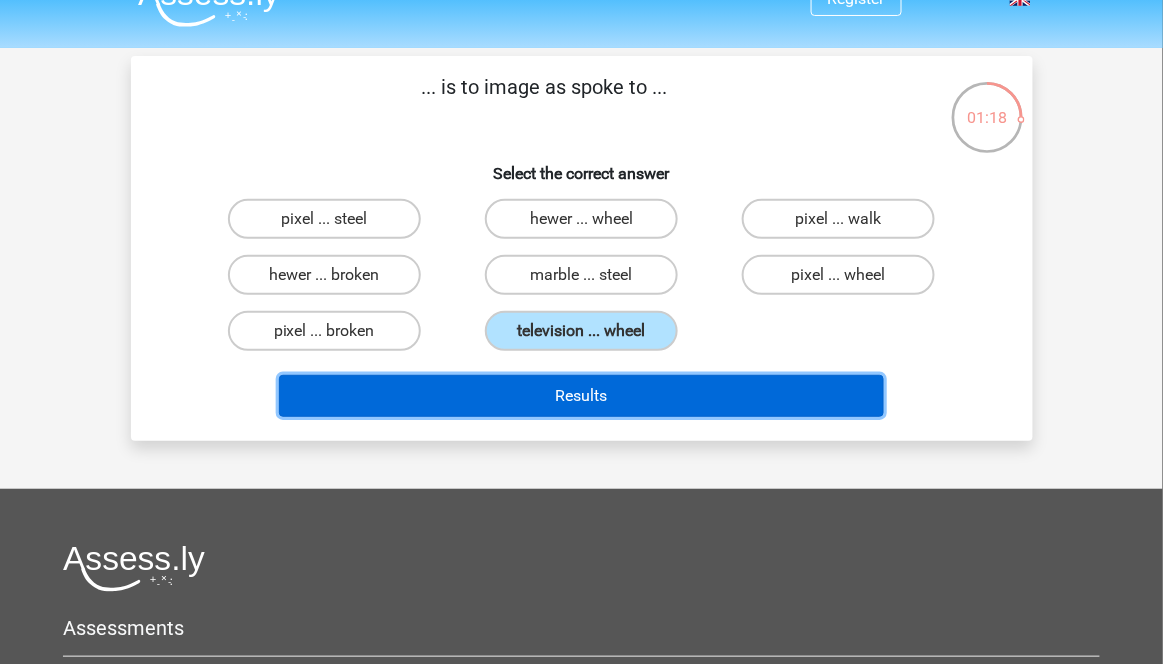 click on "Results" at bounding box center [581, 396] 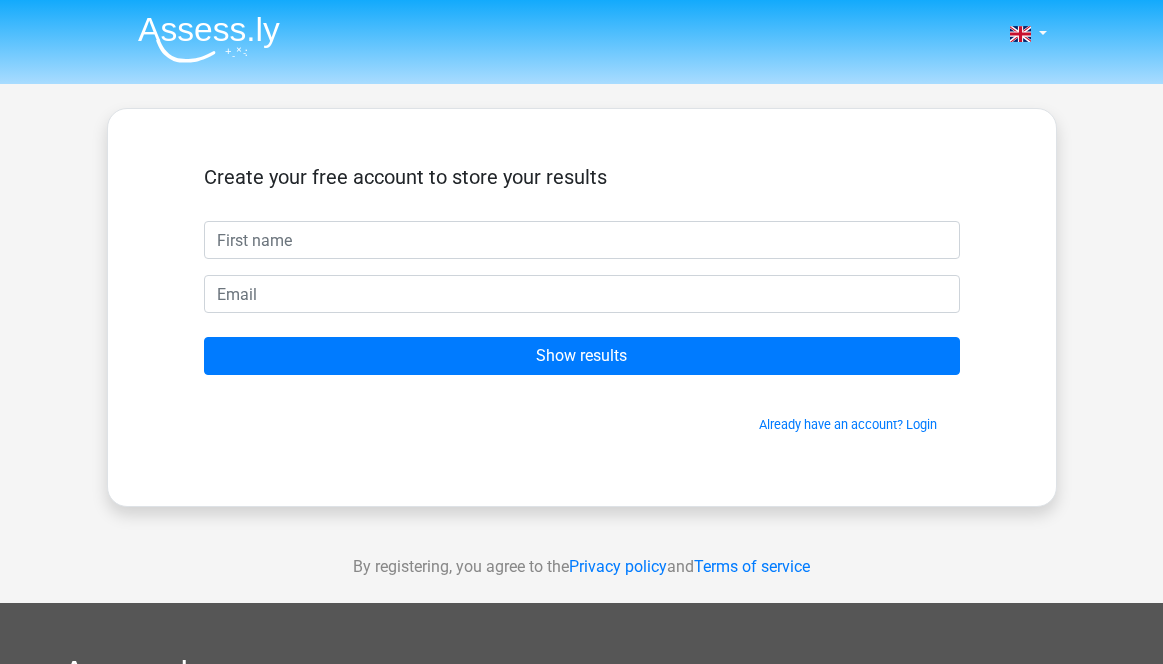 scroll, scrollTop: 0, scrollLeft: 0, axis: both 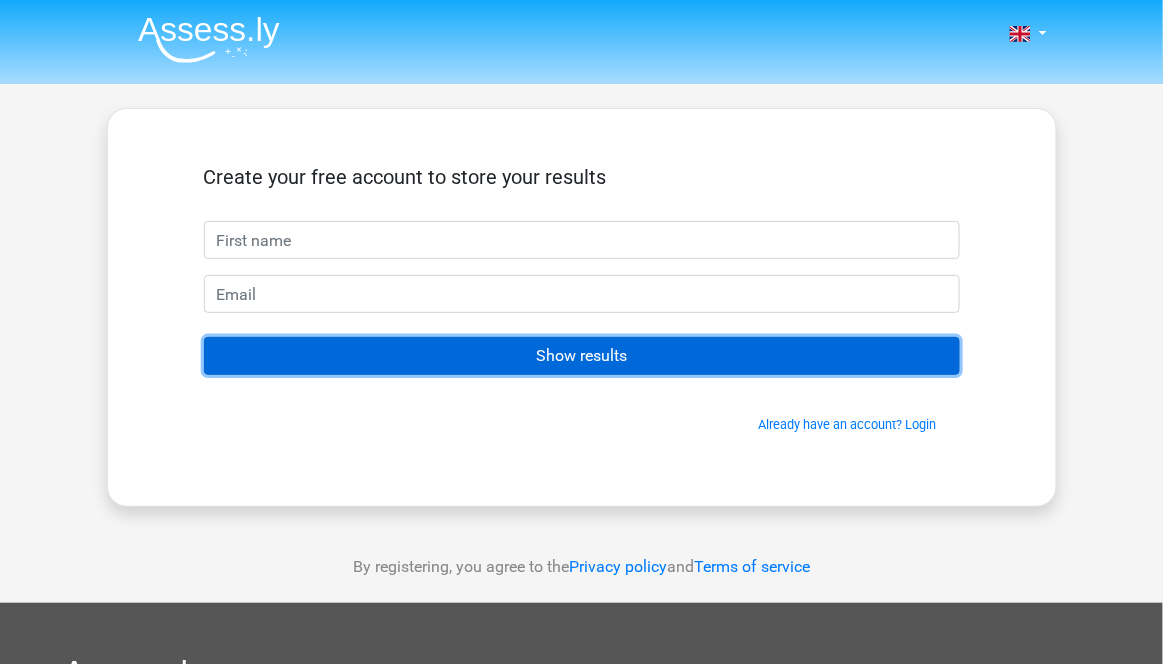 click on "Show results" at bounding box center (582, 356) 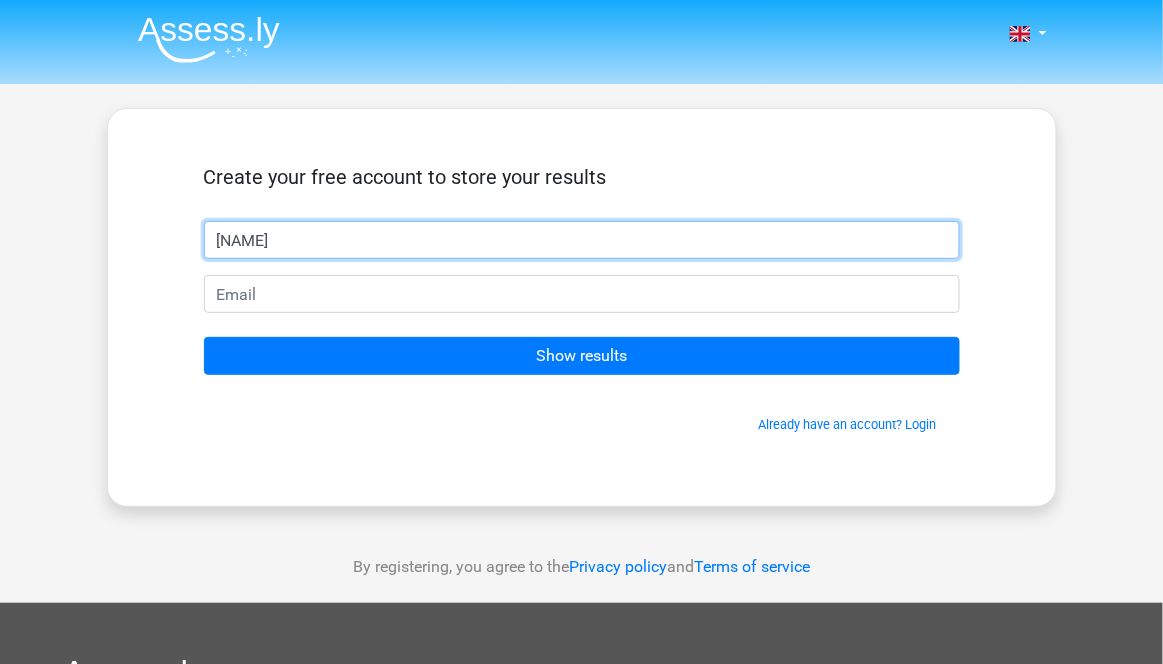 type on "A" 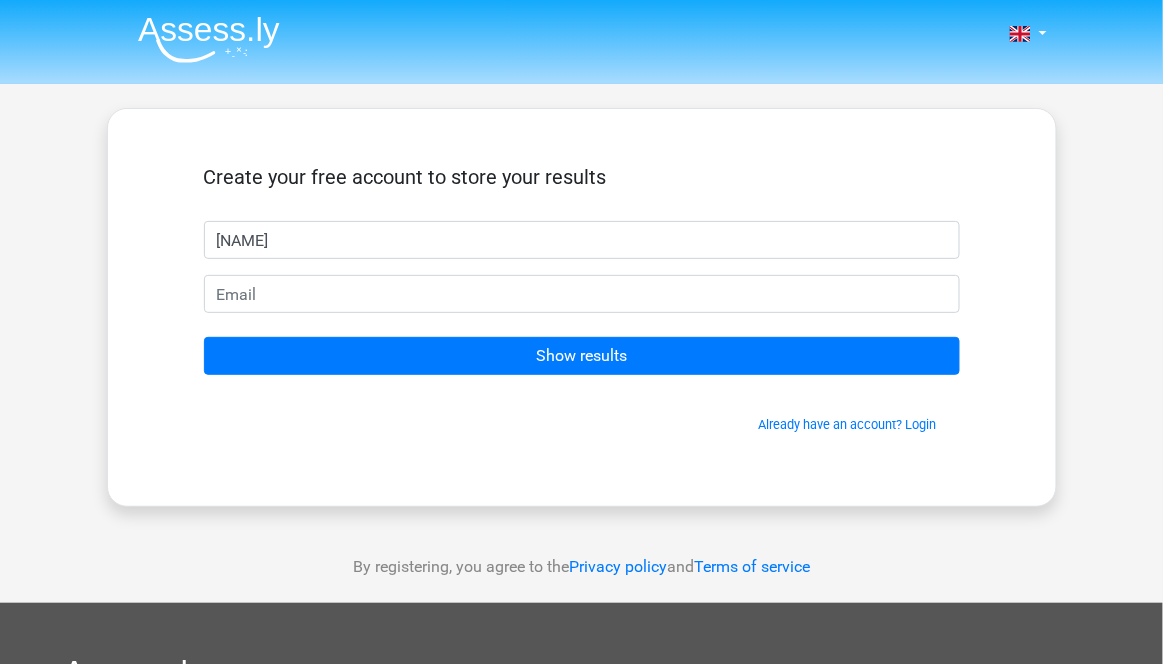 click on "Nederlands
English
Rj" at bounding box center [581, 565] 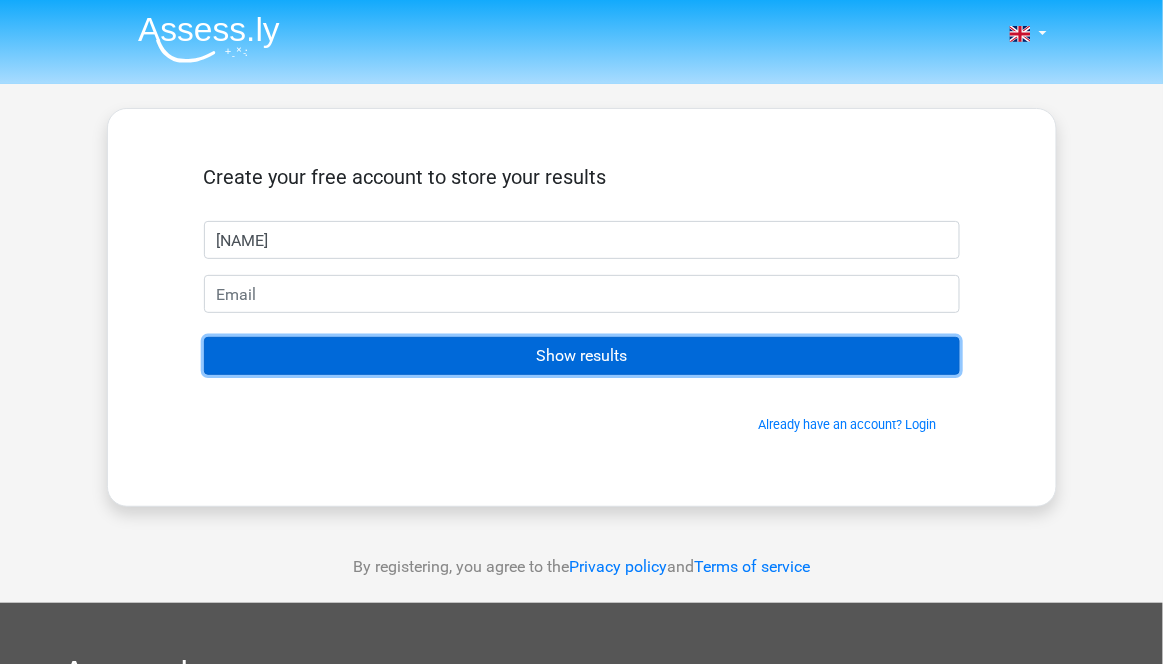 click on "Show results" at bounding box center [582, 356] 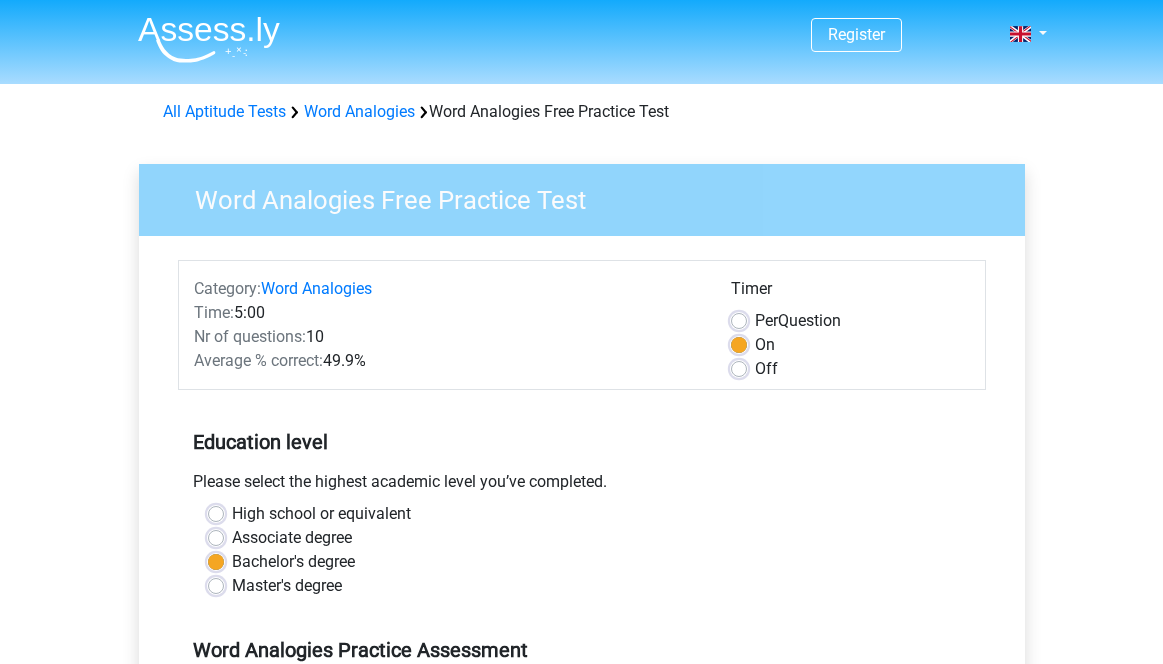 scroll, scrollTop: 435, scrollLeft: 0, axis: vertical 